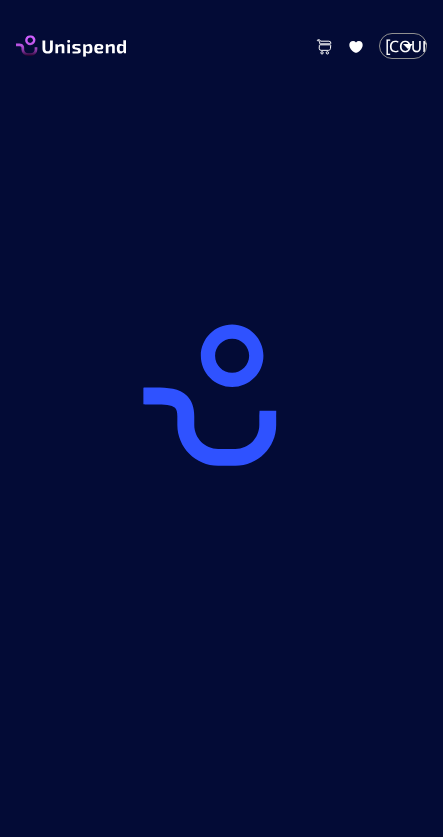 scroll, scrollTop: 0, scrollLeft: 0, axis: both 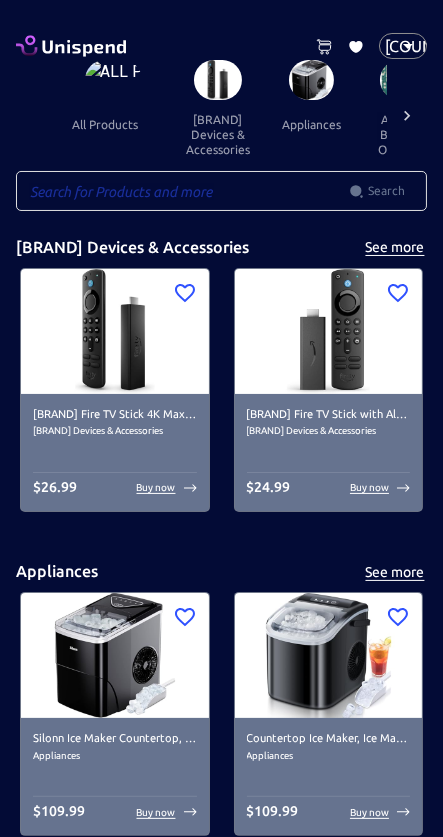 click 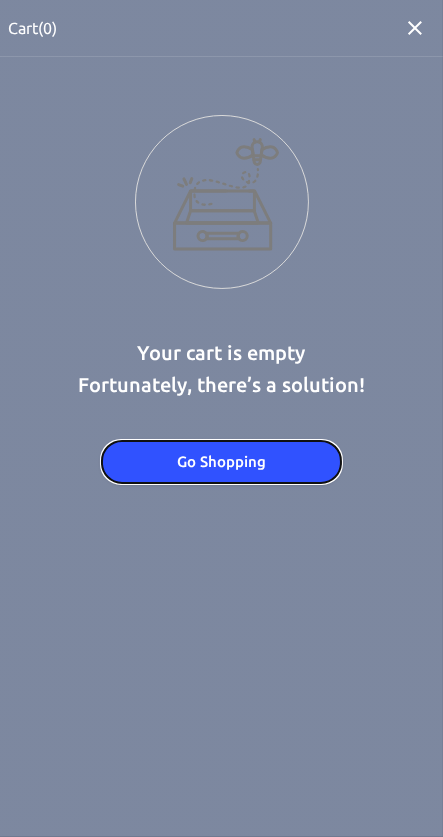 click on "Go Shopping" at bounding box center [221, 462] 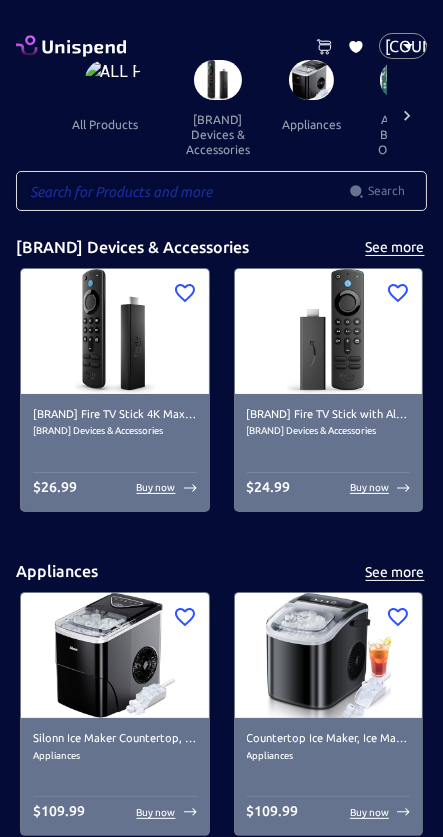 click on "Search" at bounding box center (386, 191) 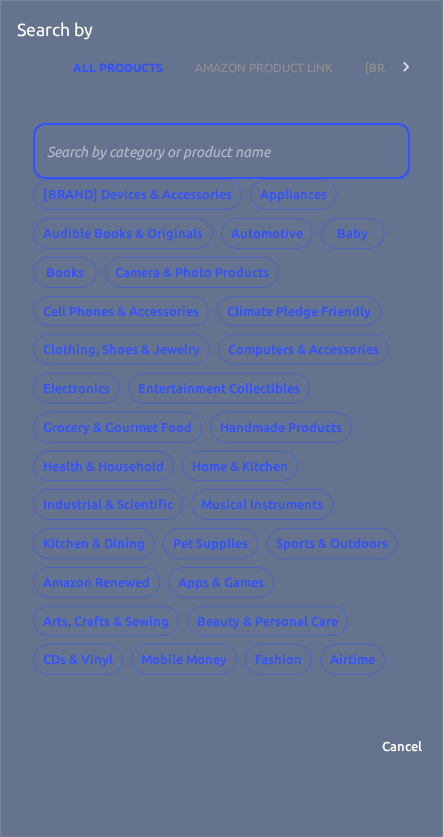 click on "[BRAND] Devices & Accessories Appliances Audible Books & Originals Automotive Baby Books Camera & Photo Products Cell Phones & Accessories Climate Pledge Friendly Clothing, Shoes & Jewelry Computers & Accessories Electronics Entertainment Collectibles Grocery & Gourmet Food Handmade Products Health & Household Home & Kitchen Industrial & Scientific Musical Instruments Kitchen & Dining Pet Supplies Sports & Outdoors [BRAND] Renewed Apps & Games Arts, Crafts & Sewing Beauty & Personal Care CDs & Vinyl Mobile Money Fashion Airtime" at bounding box center (221, 427) 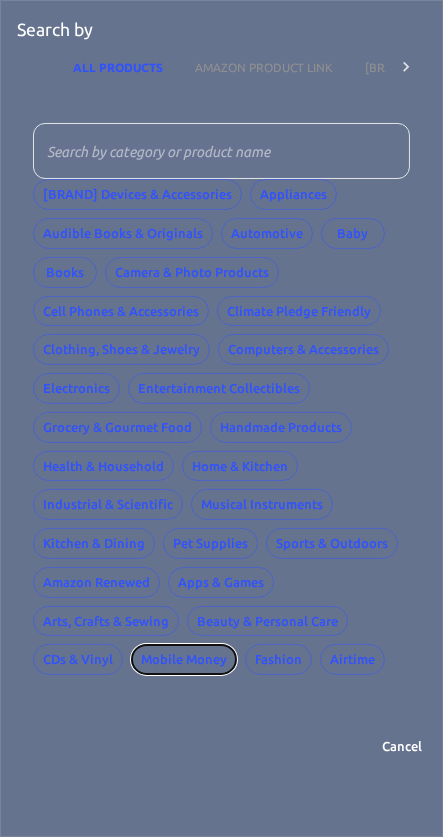 click on "Mobile Money" at bounding box center [184, 659] 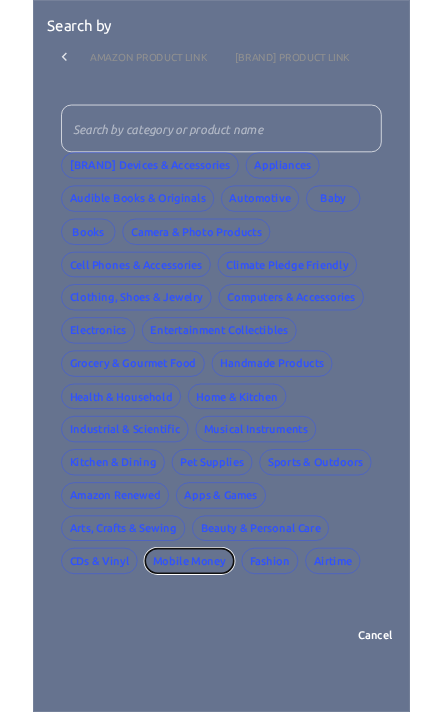 scroll, scrollTop: 0, scrollLeft: 0, axis: both 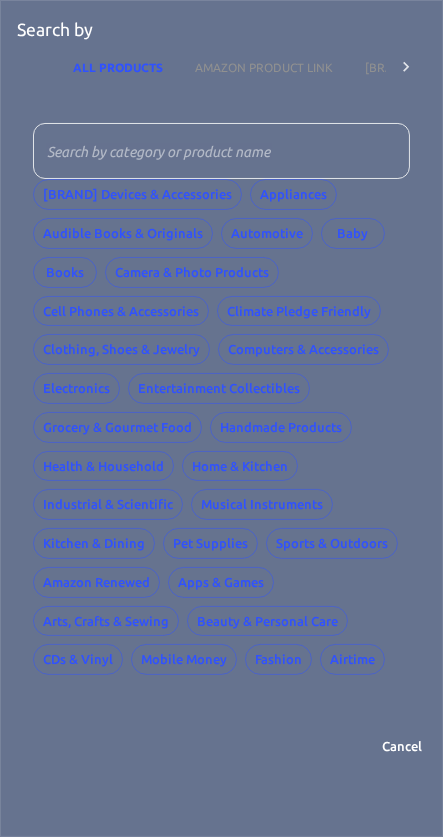 click on "ALL PRODUCTS" at bounding box center (118, 67) 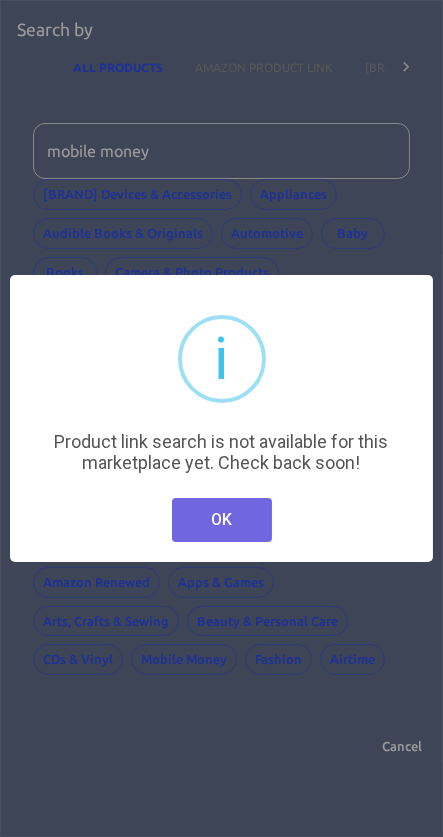click on "OK" at bounding box center (222, 520) 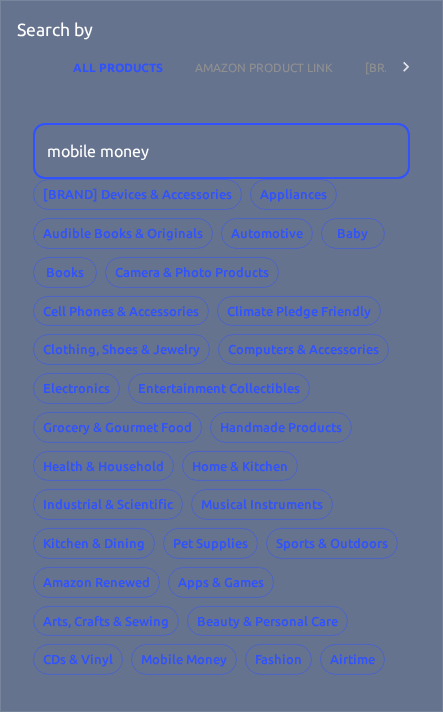 click on "AMAZON PRODUCT LINK" at bounding box center (264, 67) 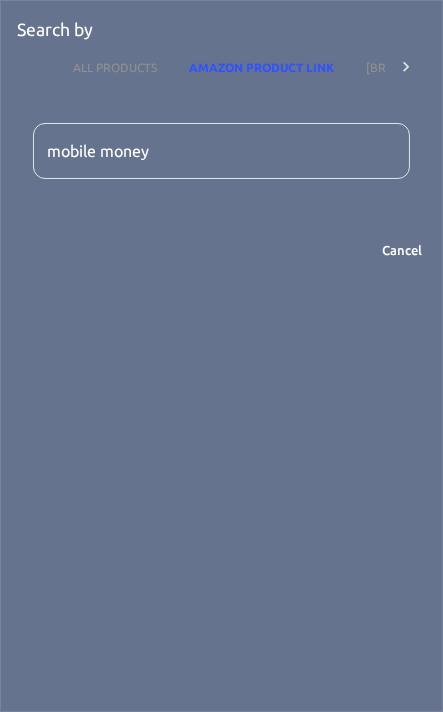 click on "ALL PRODUCTS" at bounding box center (115, 67) 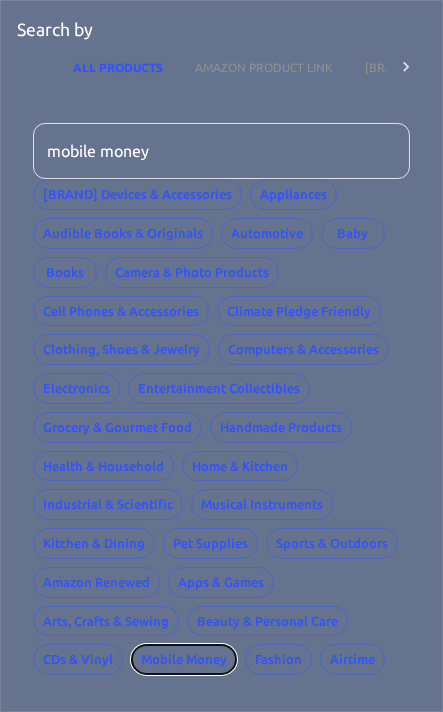 click on "Mobile Money" at bounding box center (184, 659) 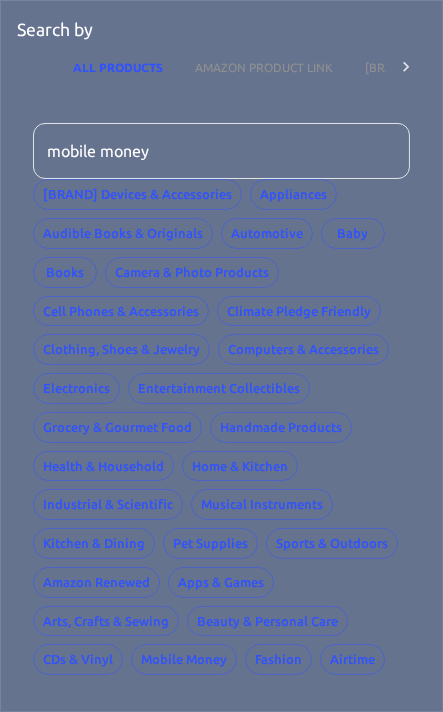 click on "AMAZON PRODUCT LINK" at bounding box center [264, 67] 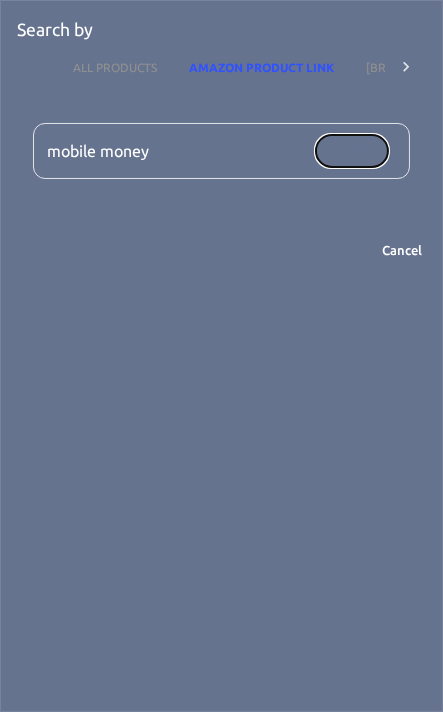 click on "Search" at bounding box center (352, 151) 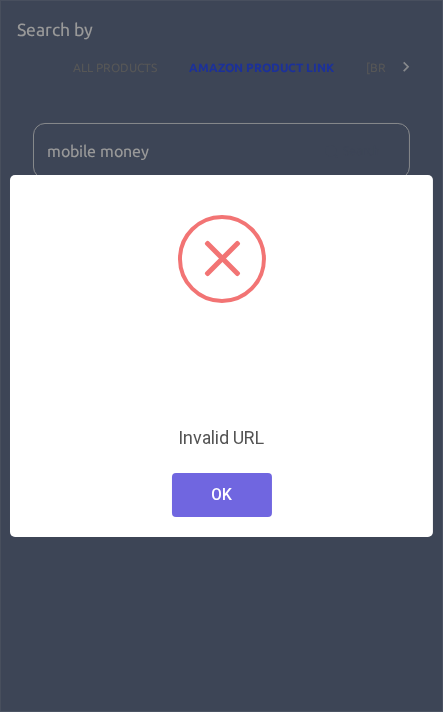click on "OK" at bounding box center [222, 495] 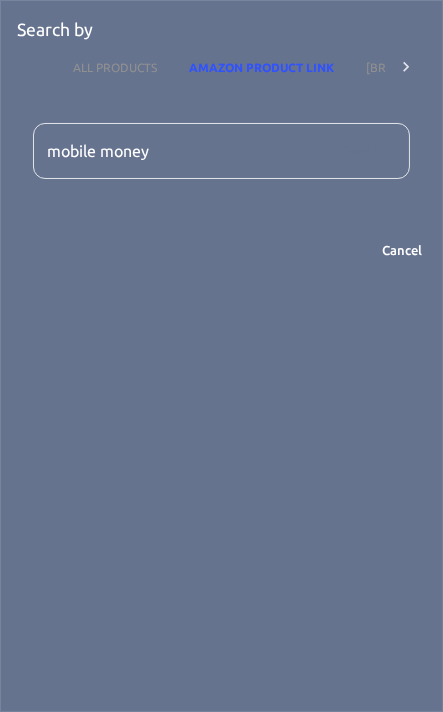 click on "mobile money" at bounding box center (174, 151) 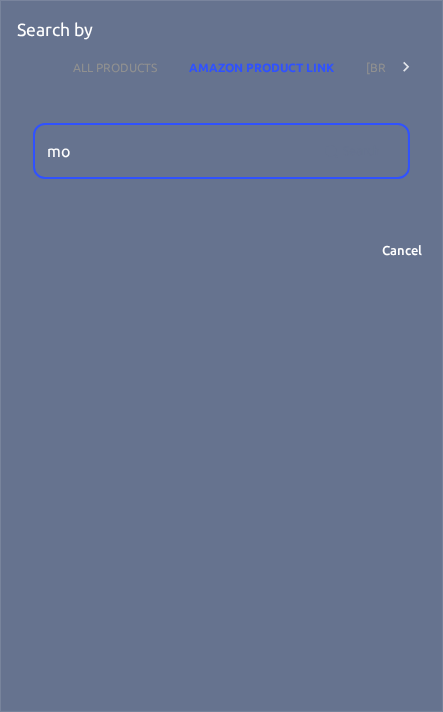 type on "m" 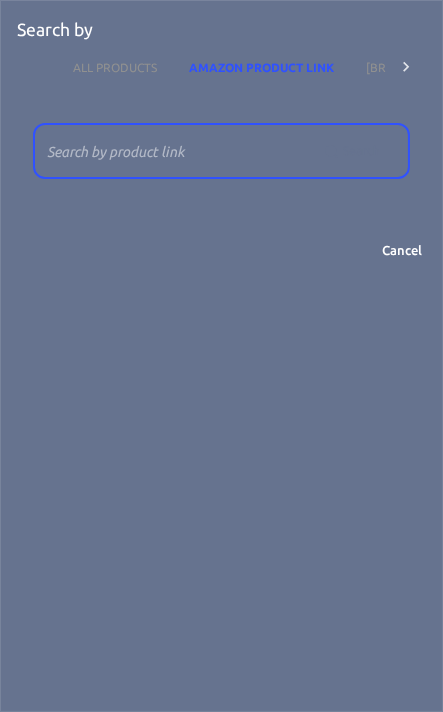 type 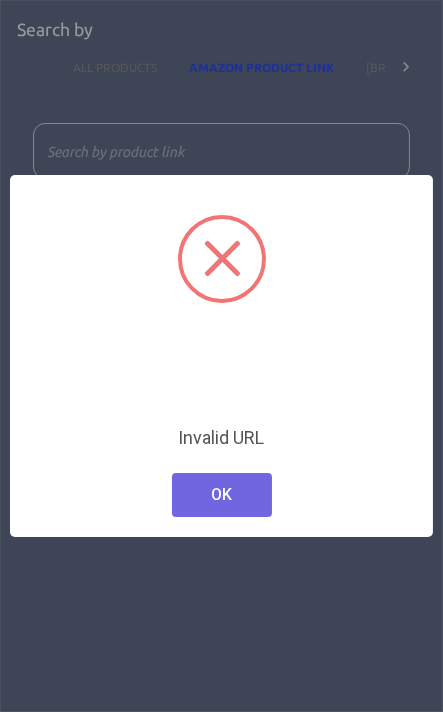 click on "OK" at bounding box center [222, 495] 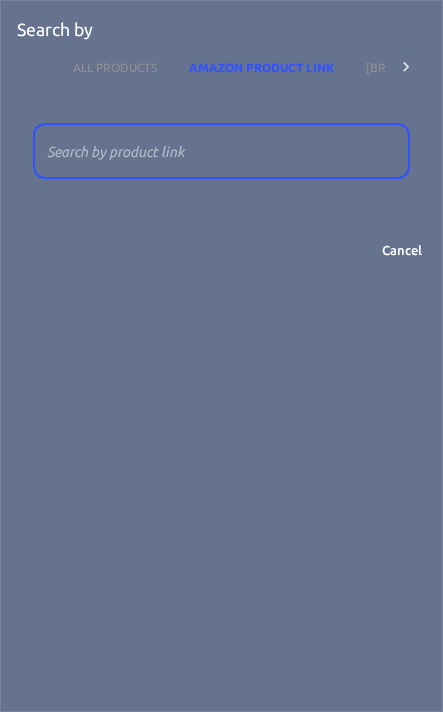 click on "Search by ALL PRODUCTS AMAZON PRODUCT LINK SHOPIFY PRODUCT LINK ​ Search ​ Cancel" at bounding box center (221, 356) 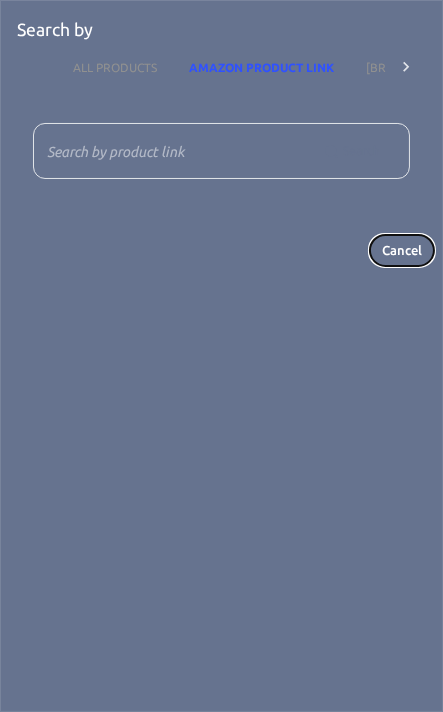 click on "Cancel" at bounding box center [402, 250] 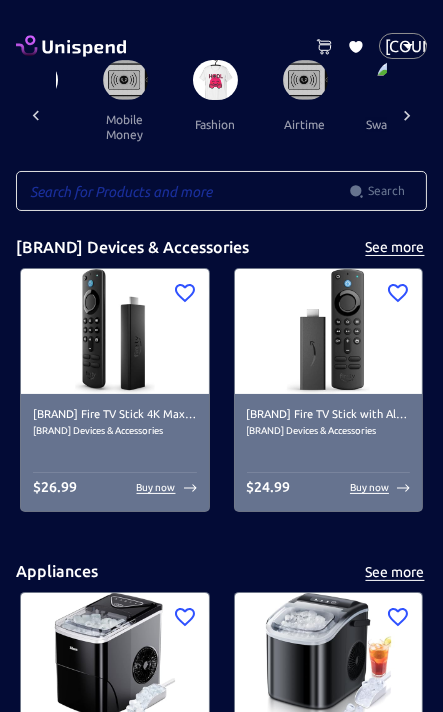 scroll, scrollTop: 0, scrollLeft: 2645, axis: horizontal 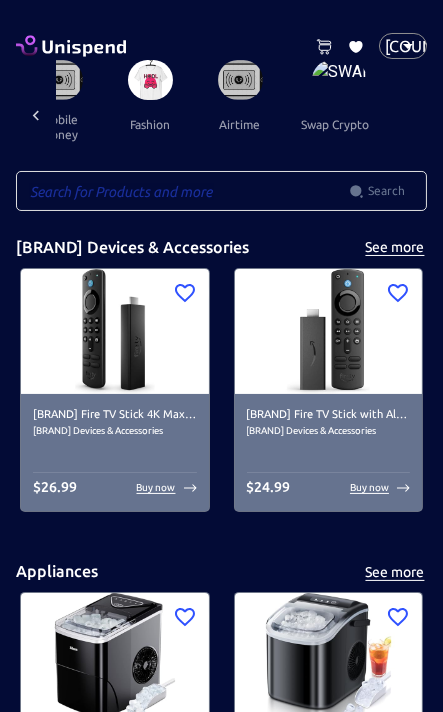 click on "swap crypto" at bounding box center (335, 124) 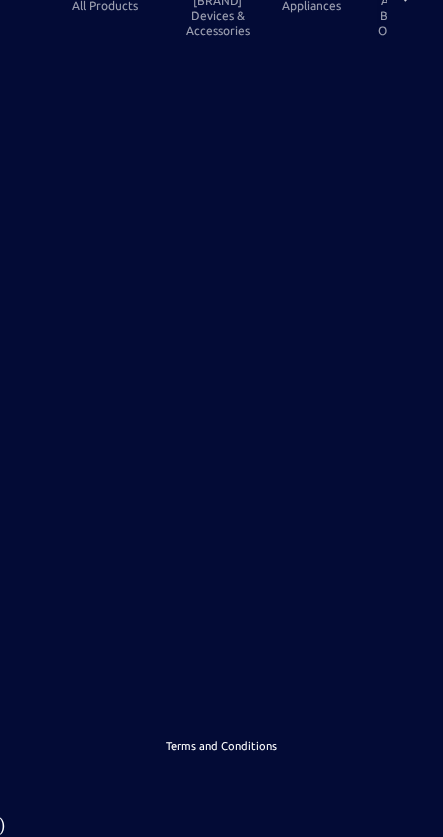 scroll, scrollTop: 0, scrollLeft: 0, axis: both 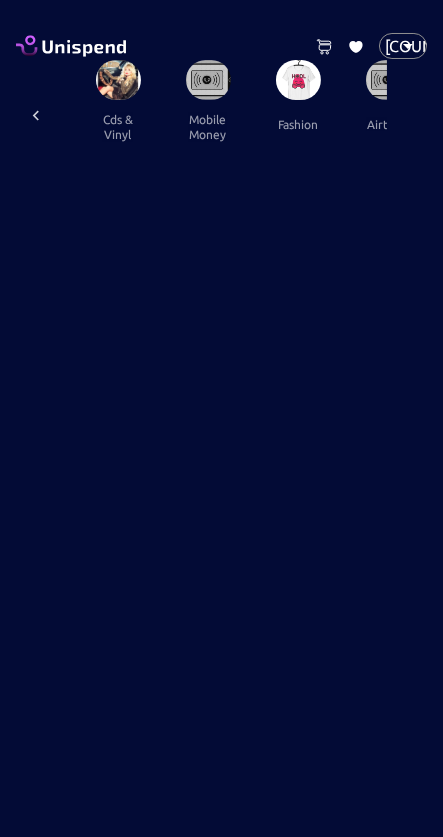 click on "mobile money" at bounding box center [208, 127] 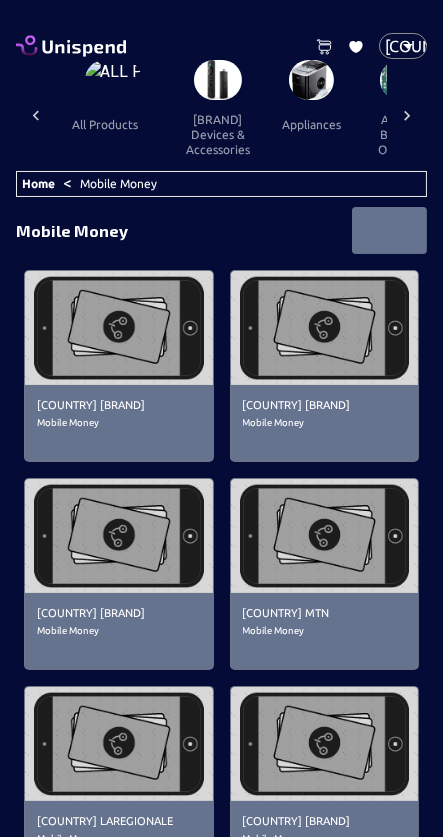scroll, scrollTop: 0, scrollLeft: 2357, axis: horizontal 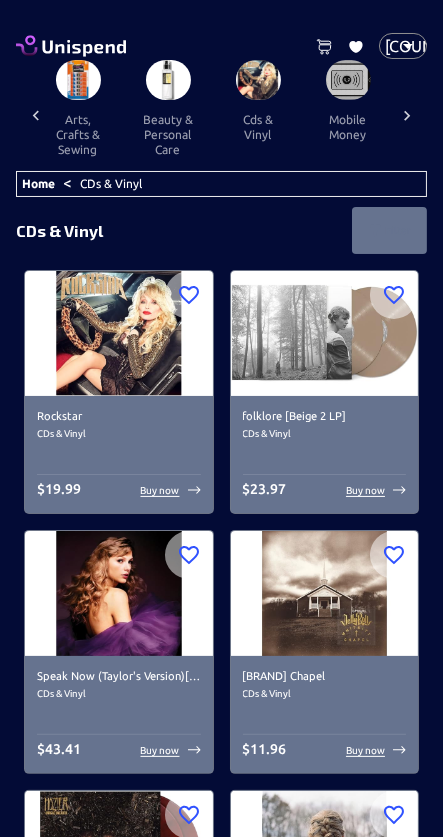 click on "mobile money" at bounding box center (348, 127) 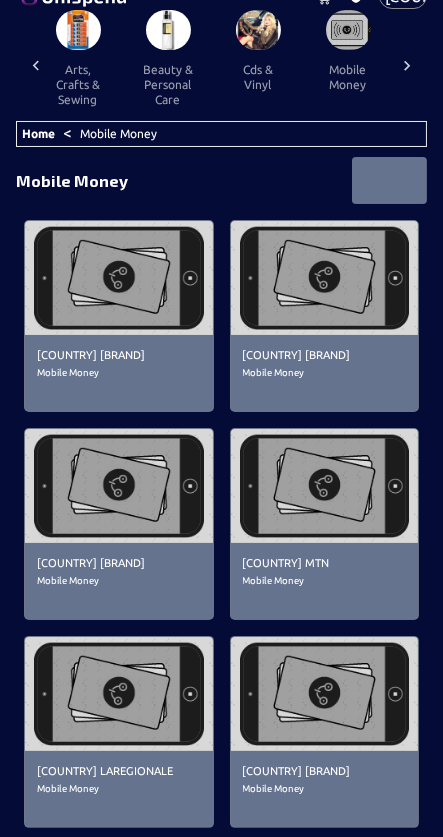 scroll, scrollTop: 0, scrollLeft: 0, axis: both 